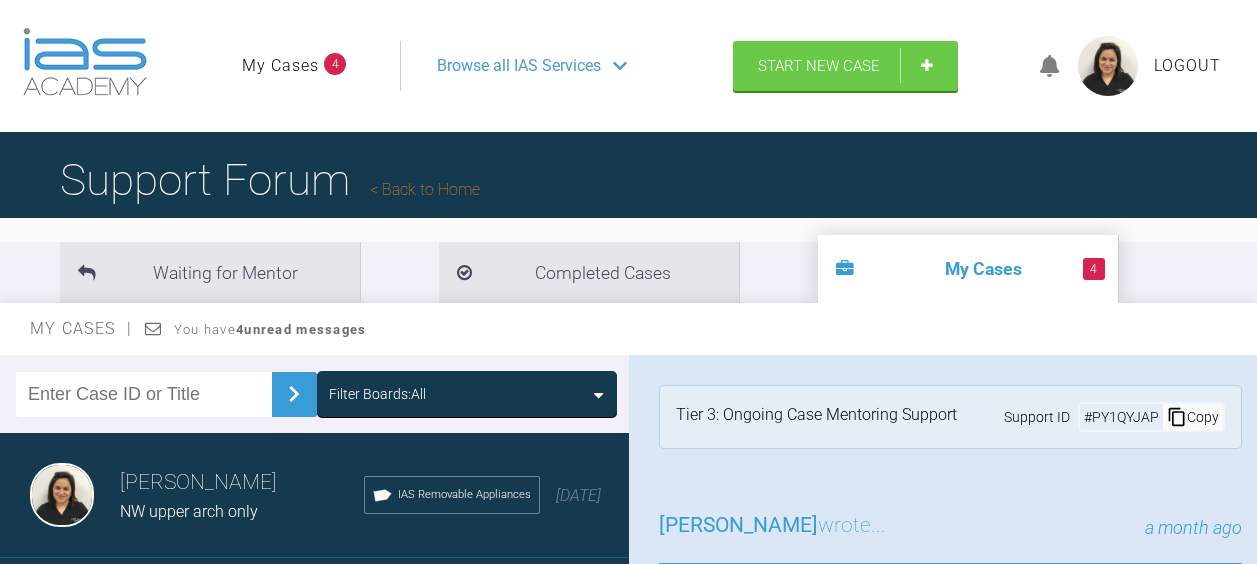 scroll, scrollTop: 165, scrollLeft: 0, axis: vertical 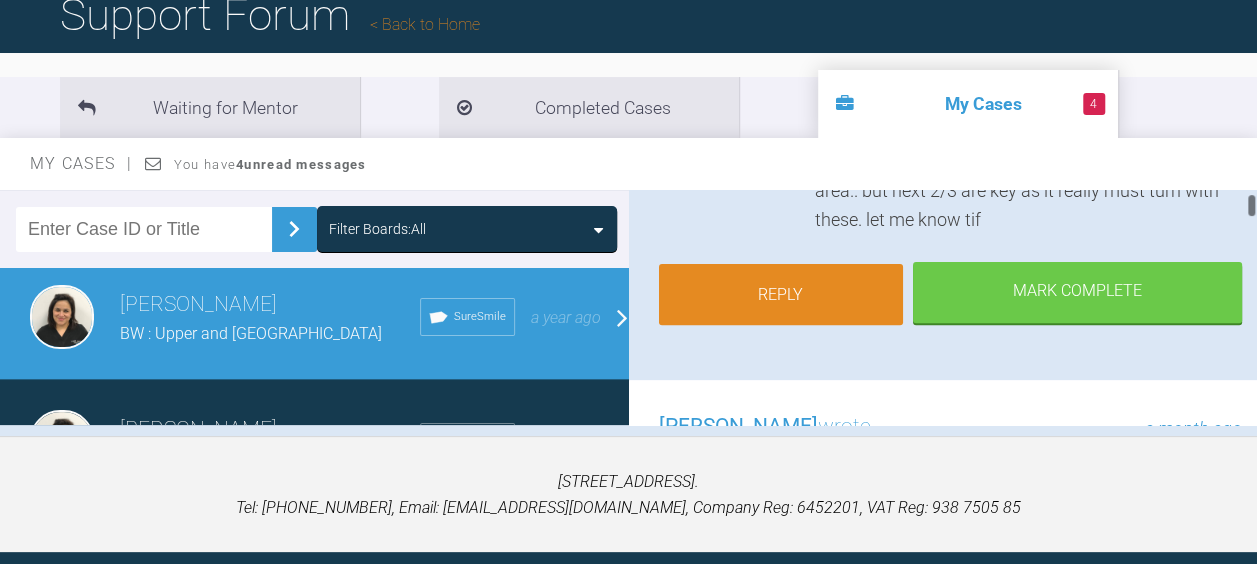 click on "Reply" at bounding box center [781, 295] 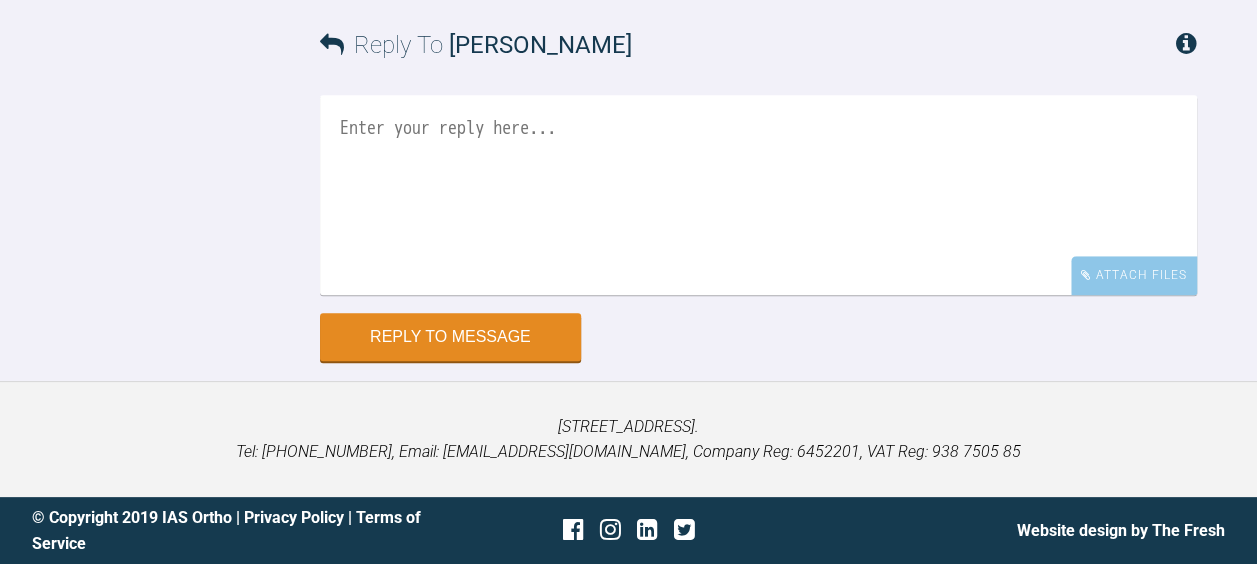 scroll, scrollTop: 24003, scrollLeft: 0, axis: vertical 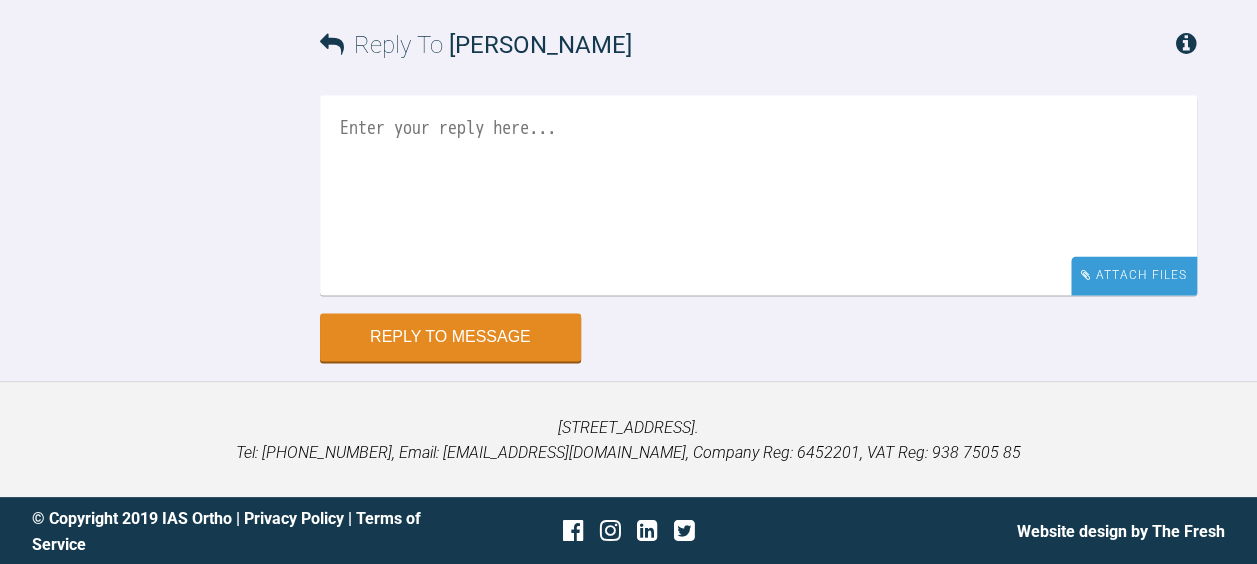 click on "Attach Files" at bounding box center [1134, 275] 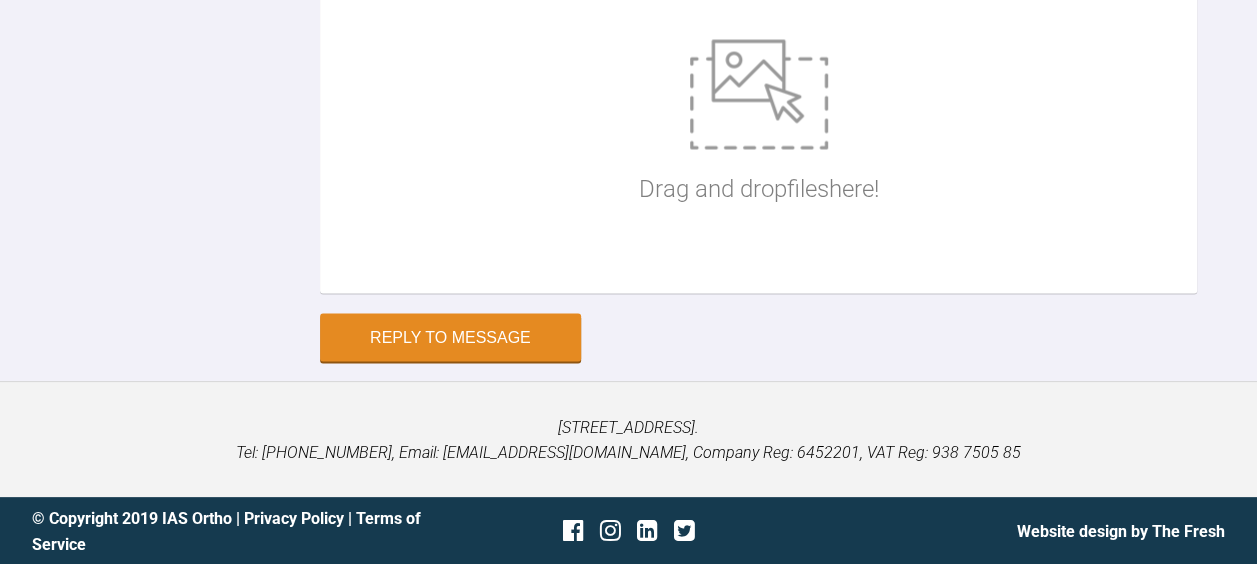 scroll, scrollTop: 24255, scrollLeft: 0, axis: vertical 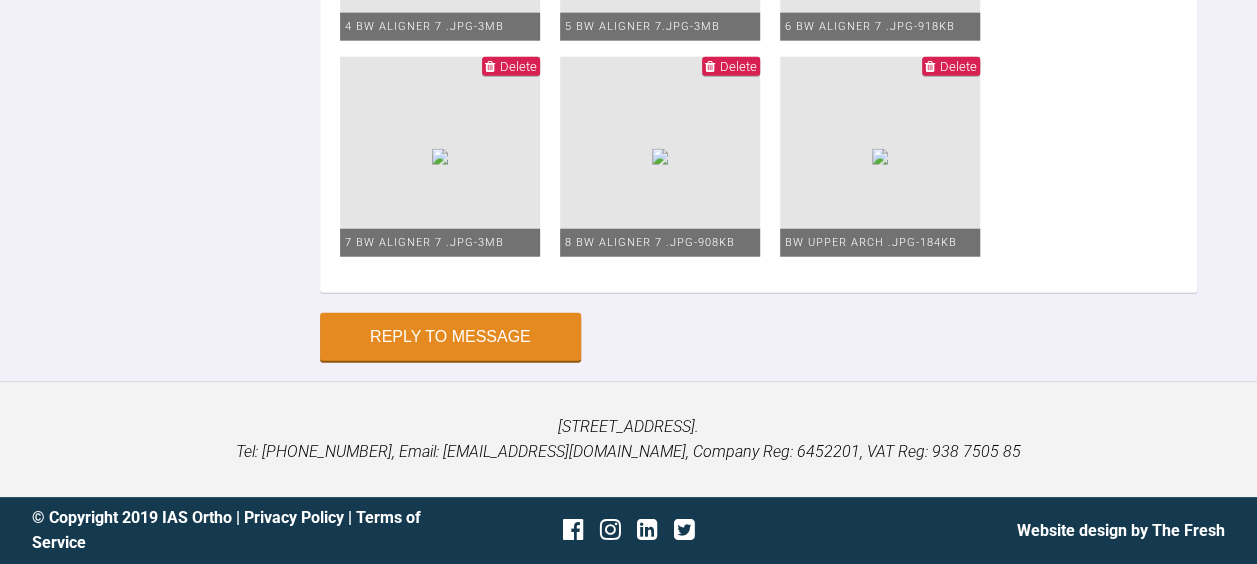 click at bounding box center (880, 157) 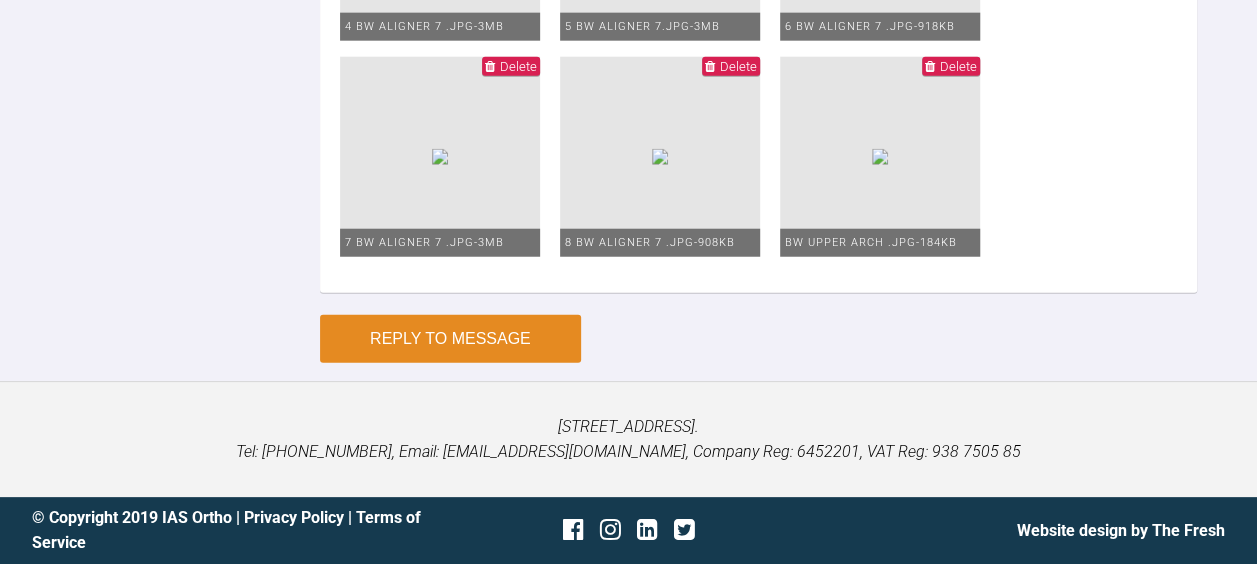 click on "Reply to Message" at bounding box center (450, 339) 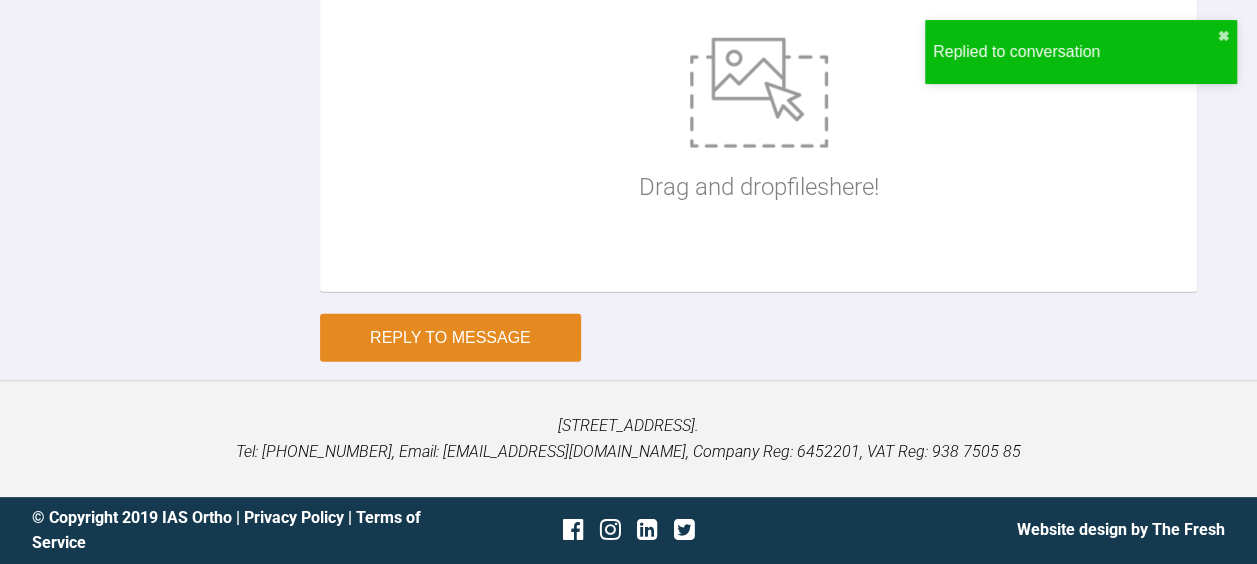 scroll, scrollTop: 24392, scrollLeft: 0, axis: vertical 